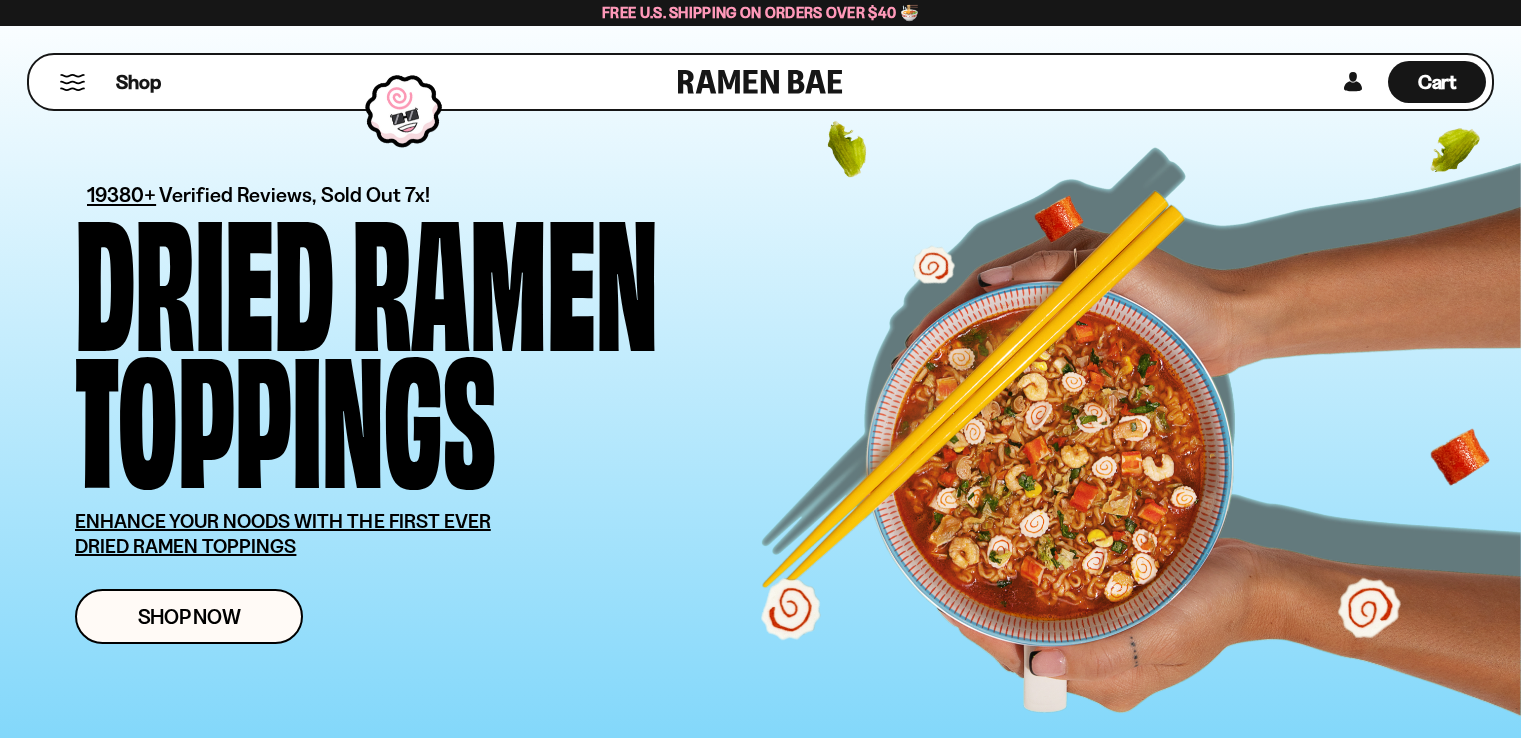 scroll, scrollTop: 0, scrollLeft: 0, axis: both 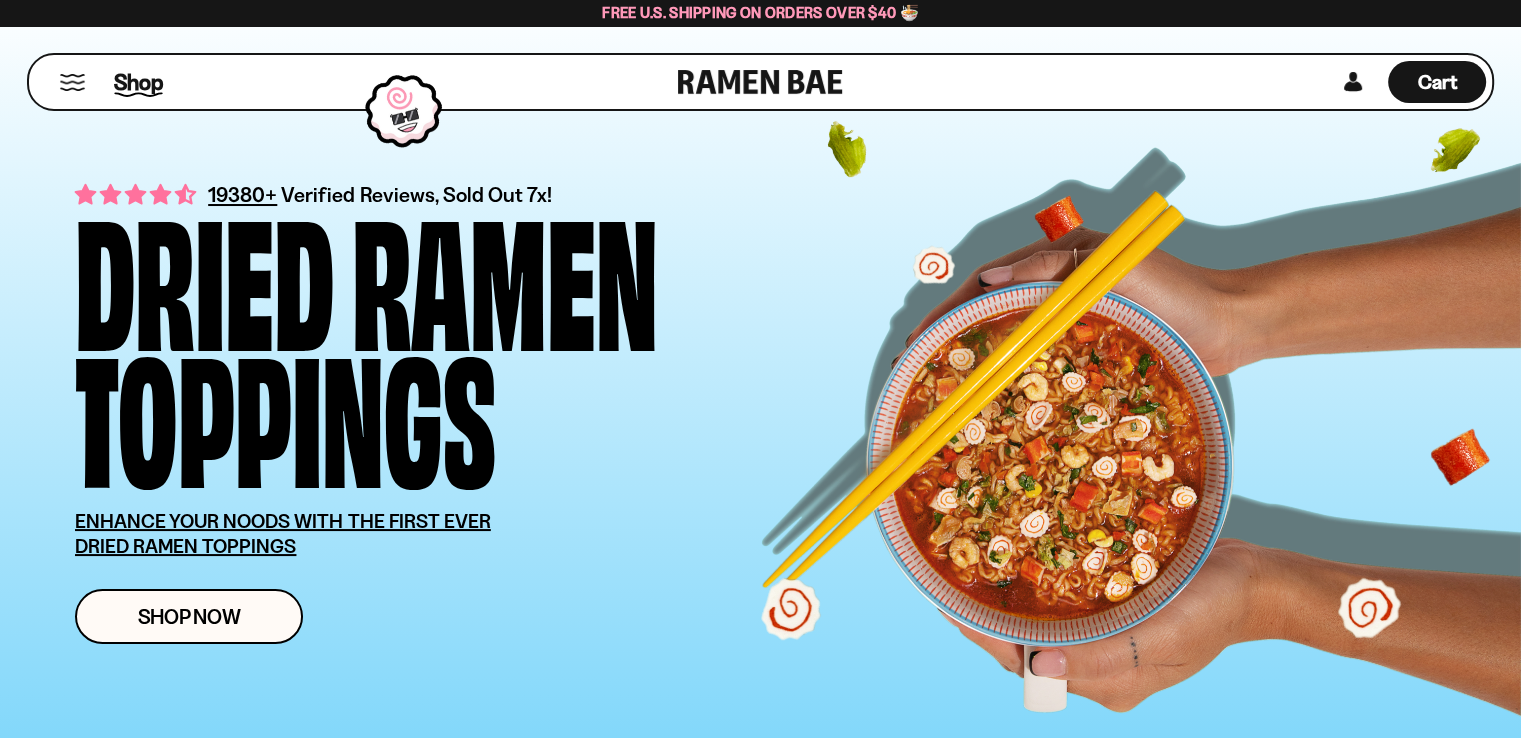 click on "Skip to content
Shop
About Us
FAQ
Contact Us
Account
Instagram
TikTok
Facebook
×" at bounding box center (760, 5528) 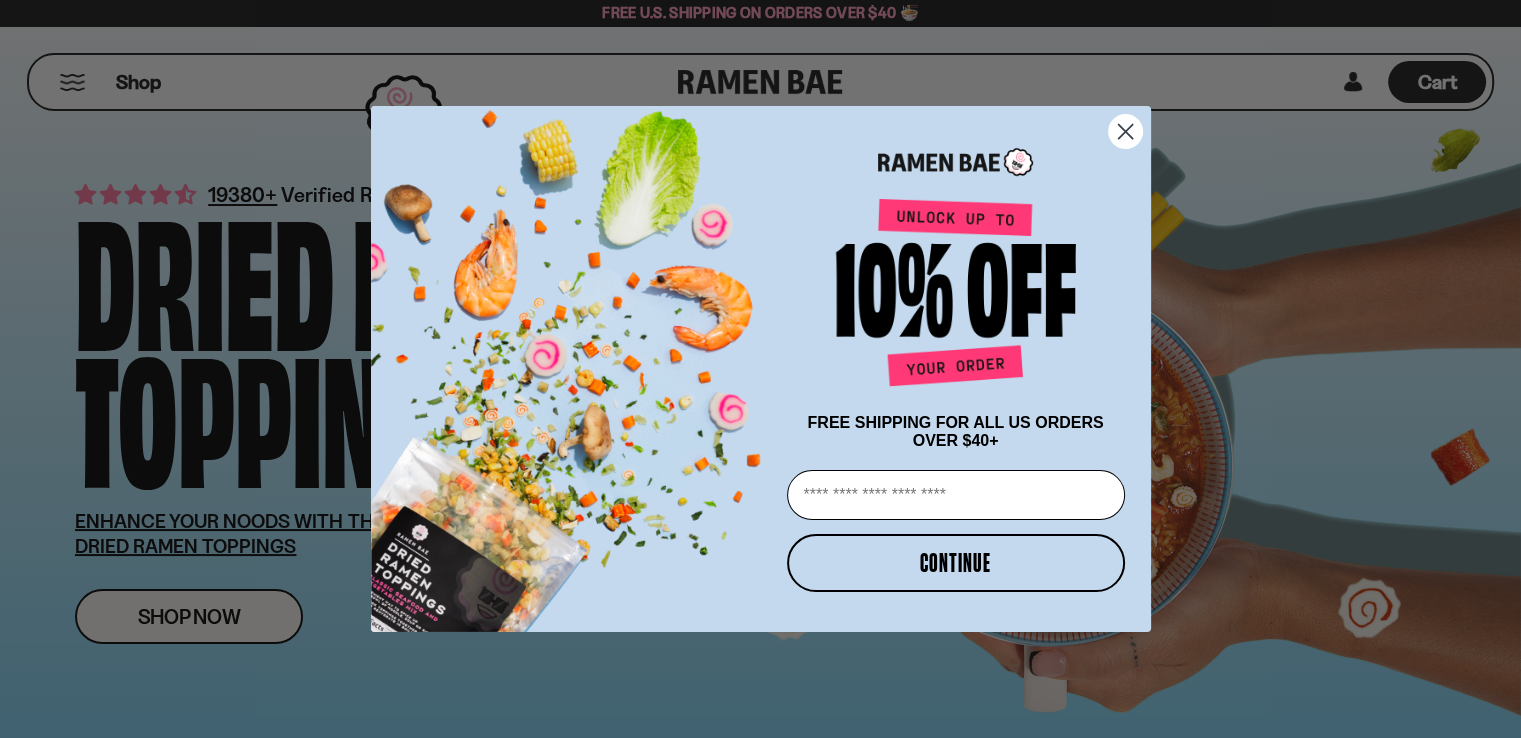 click 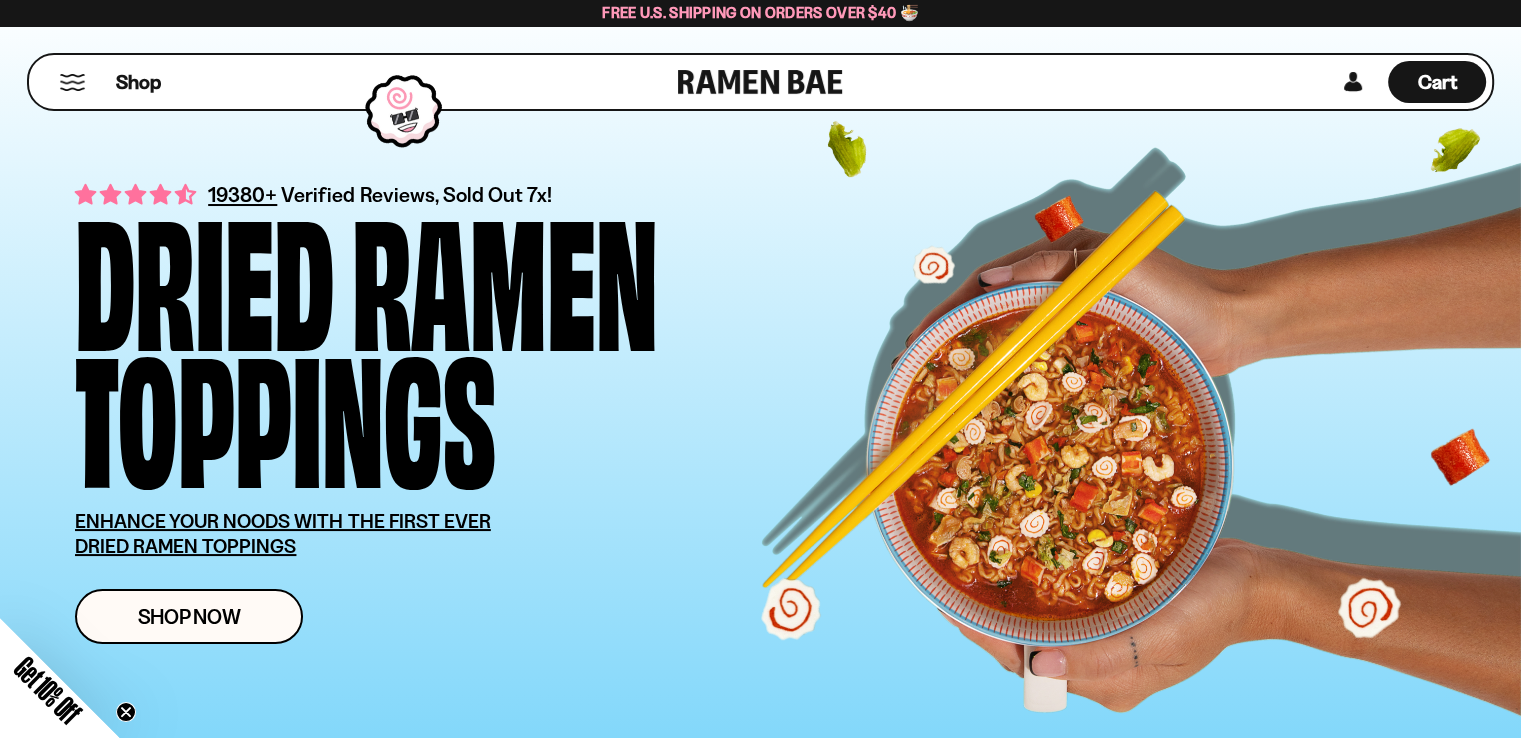 click on "Toppings" at bounding box center [285, 410] 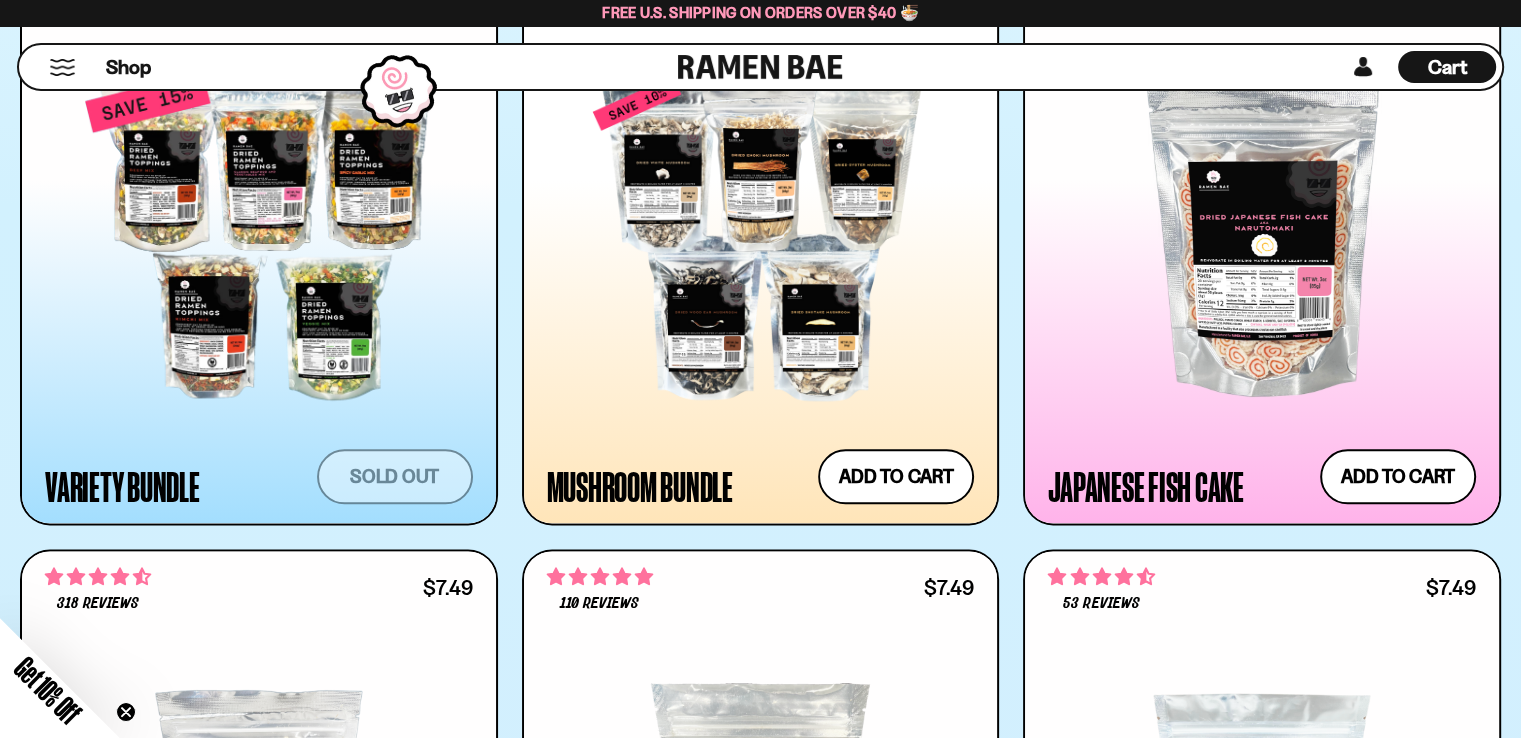 scroll, scrollTop: 2160, scrollLeft: 0, axis: vertical 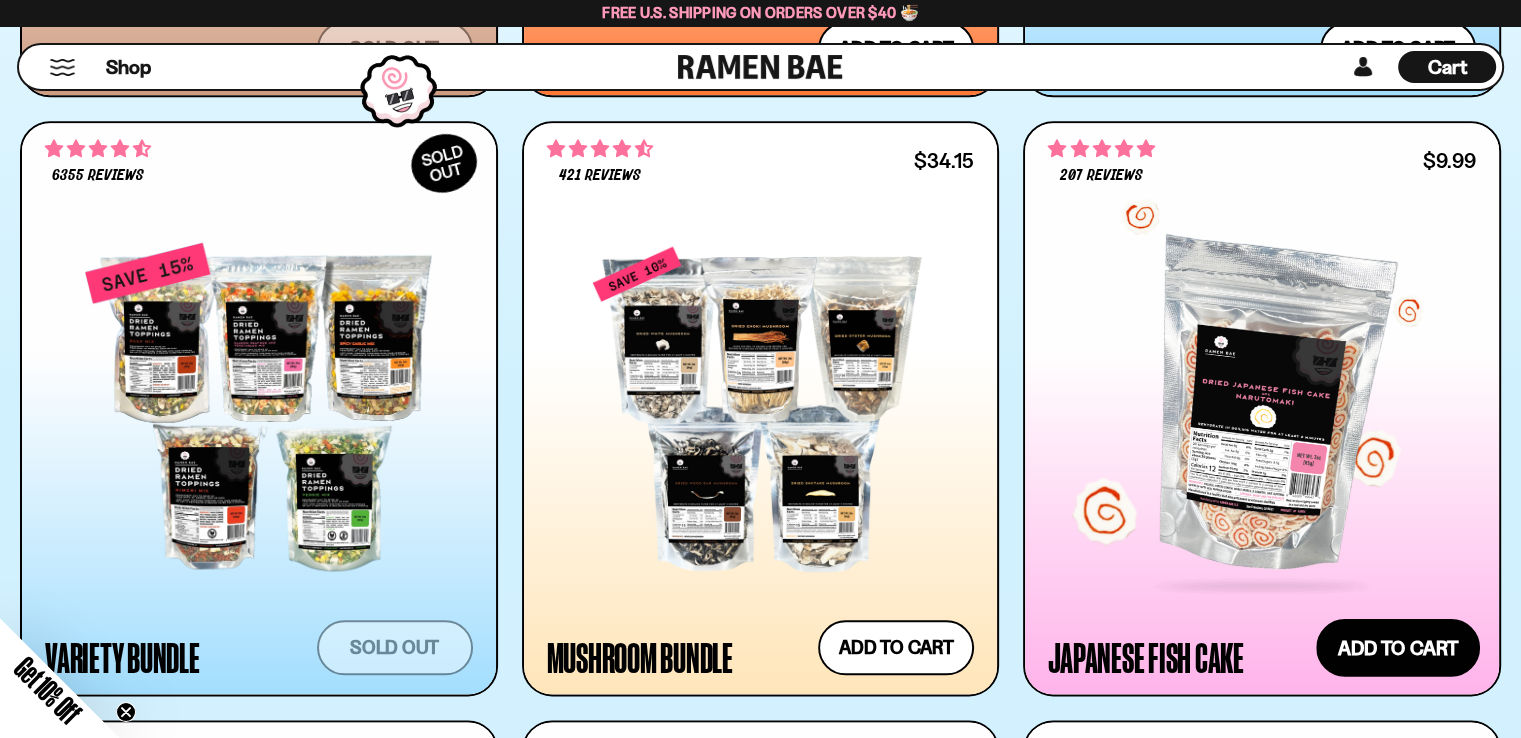 click on "Add to cart
Add
—
Regular price
$9.99
Regular price
Sale price
$9.99
Unit price
/
per" at bounding box center (1398, 647) 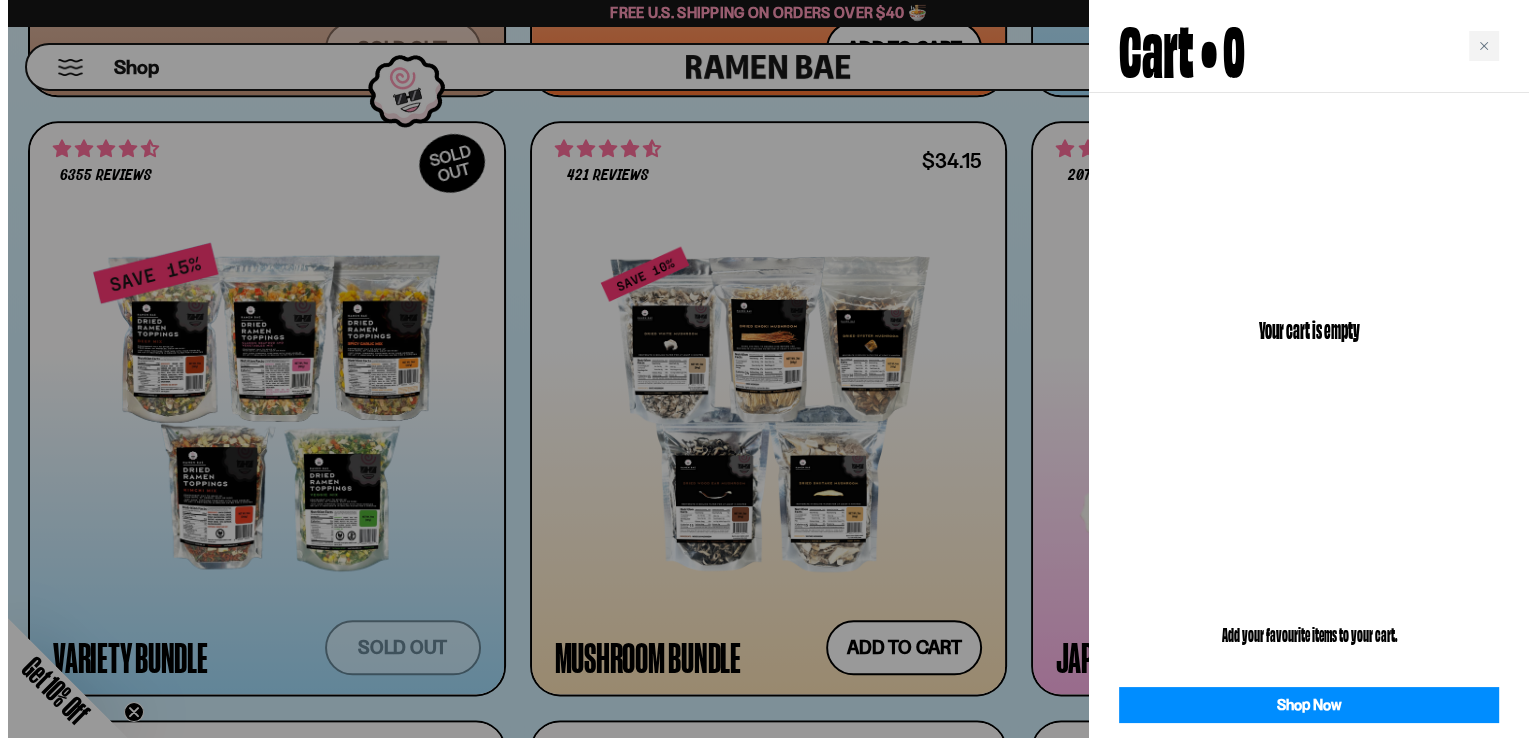 scroll, scrollTop: 2166, scrollLeft: 0, axis: vertical 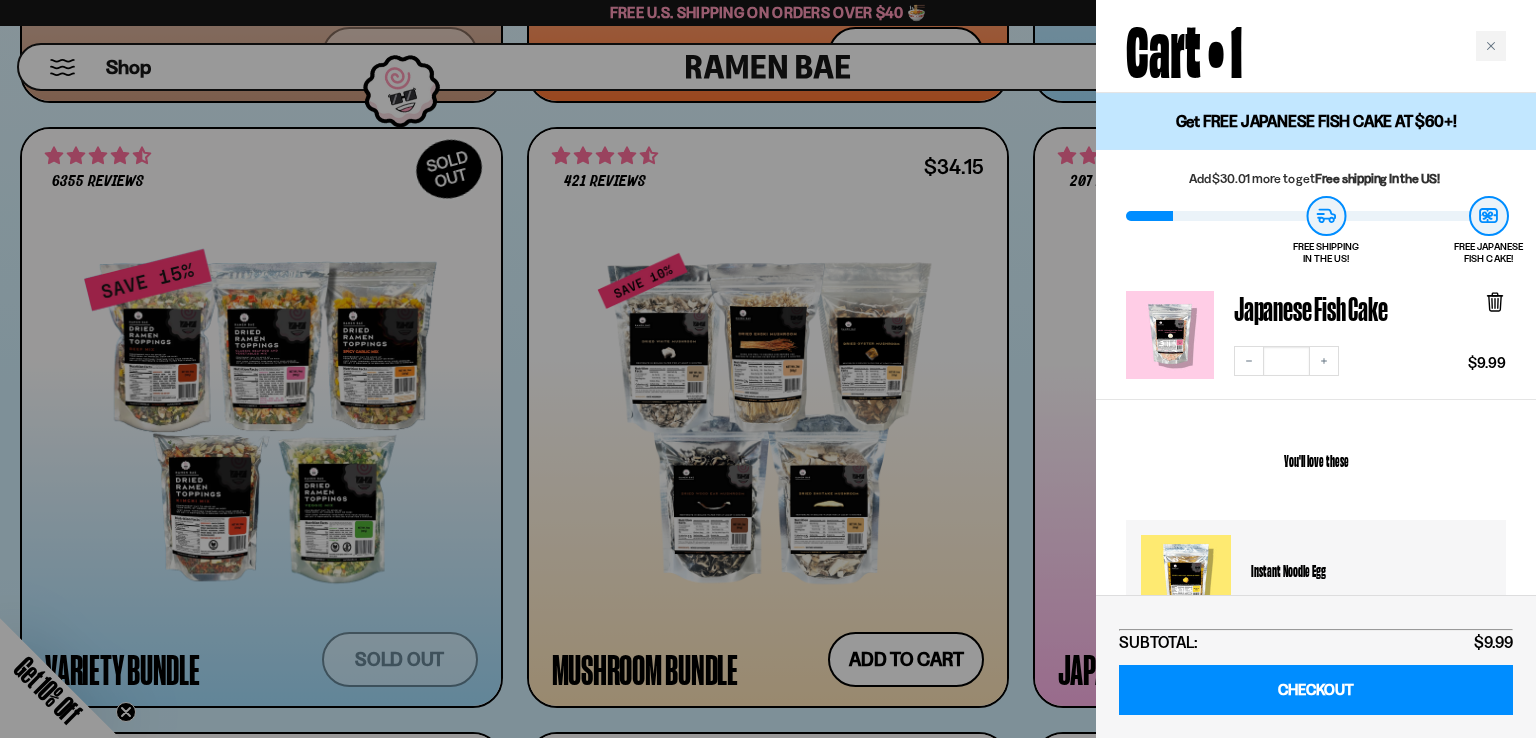 click at bounding box center [768, 369] 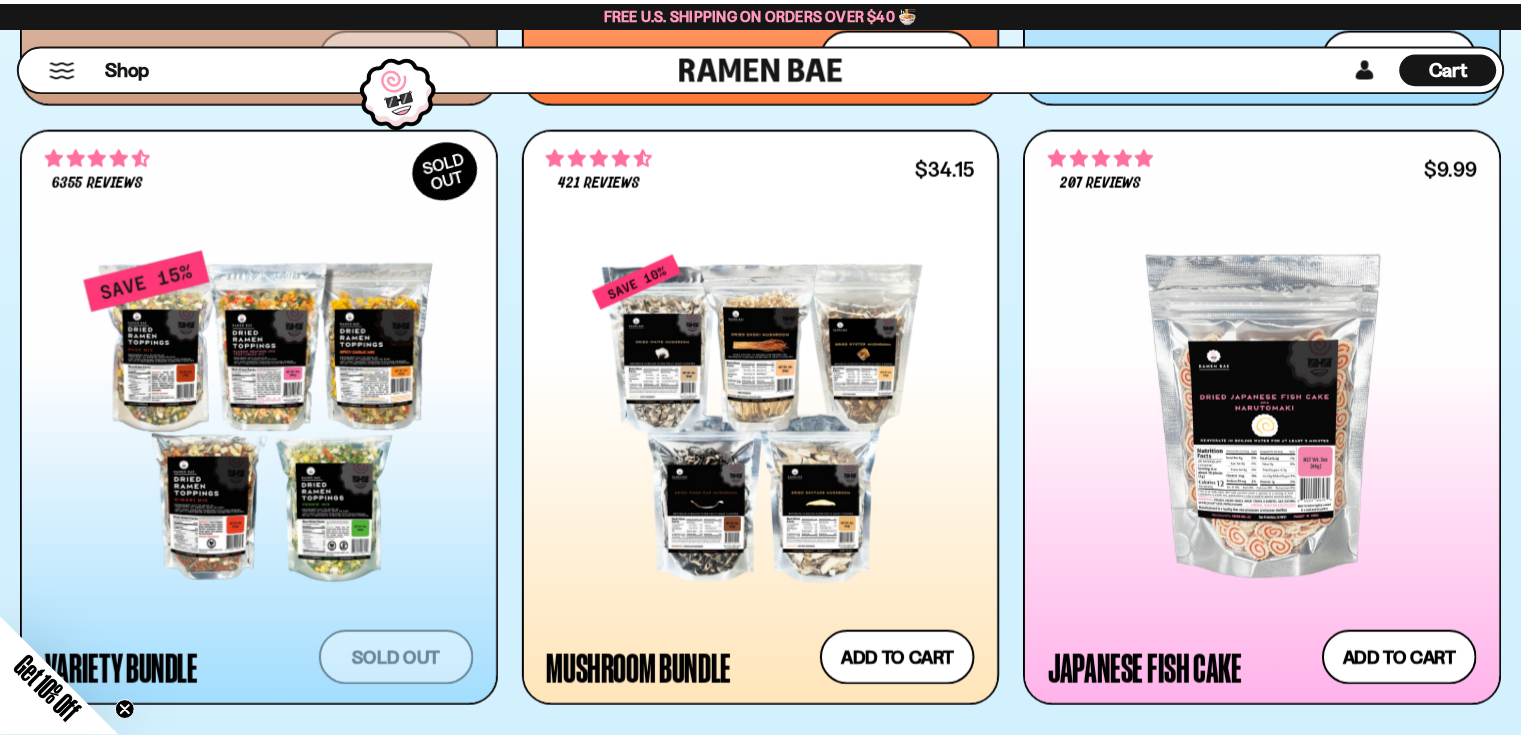 scroll, scrollTop: 2160, scrollLeft: 0, axis: vertical 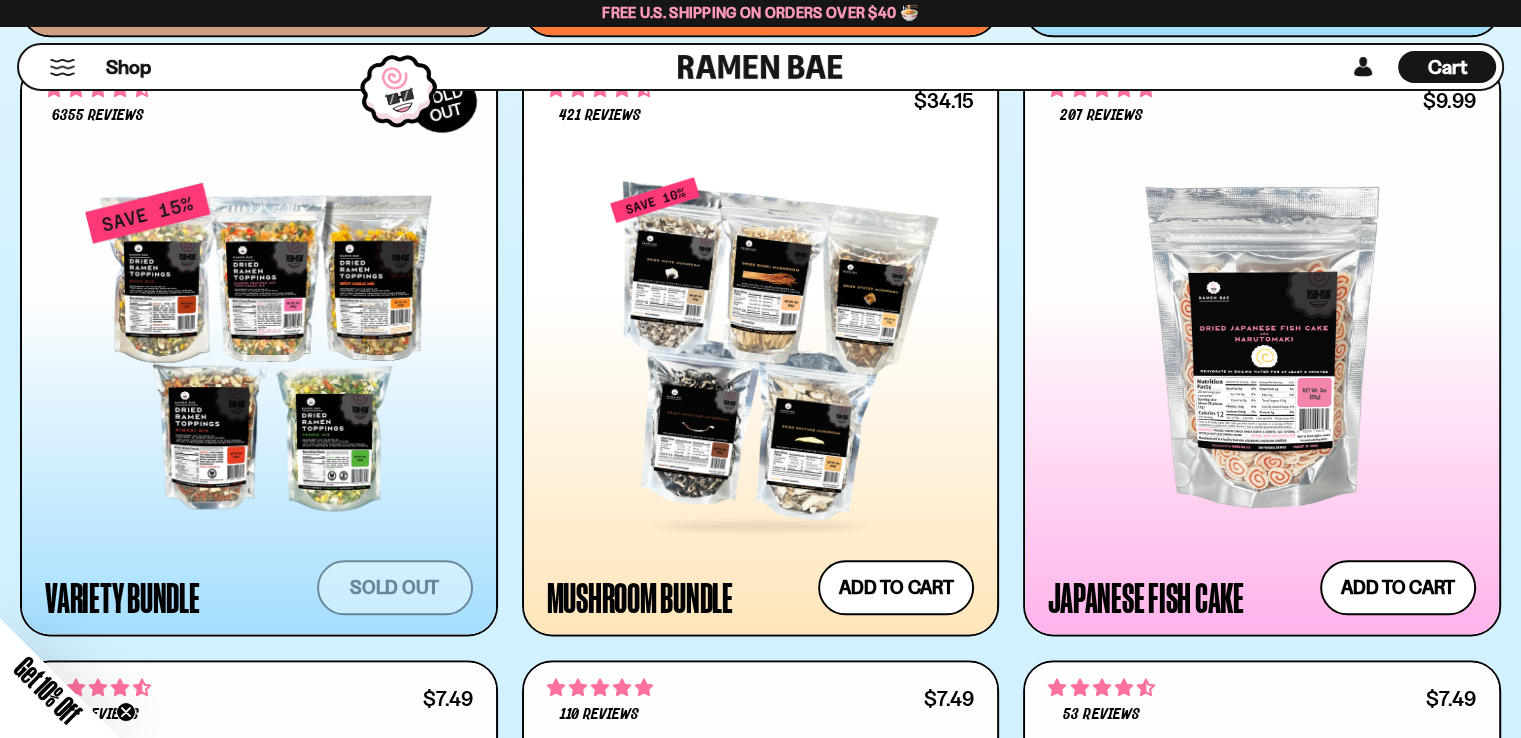 click at bounding box center (761, 347) 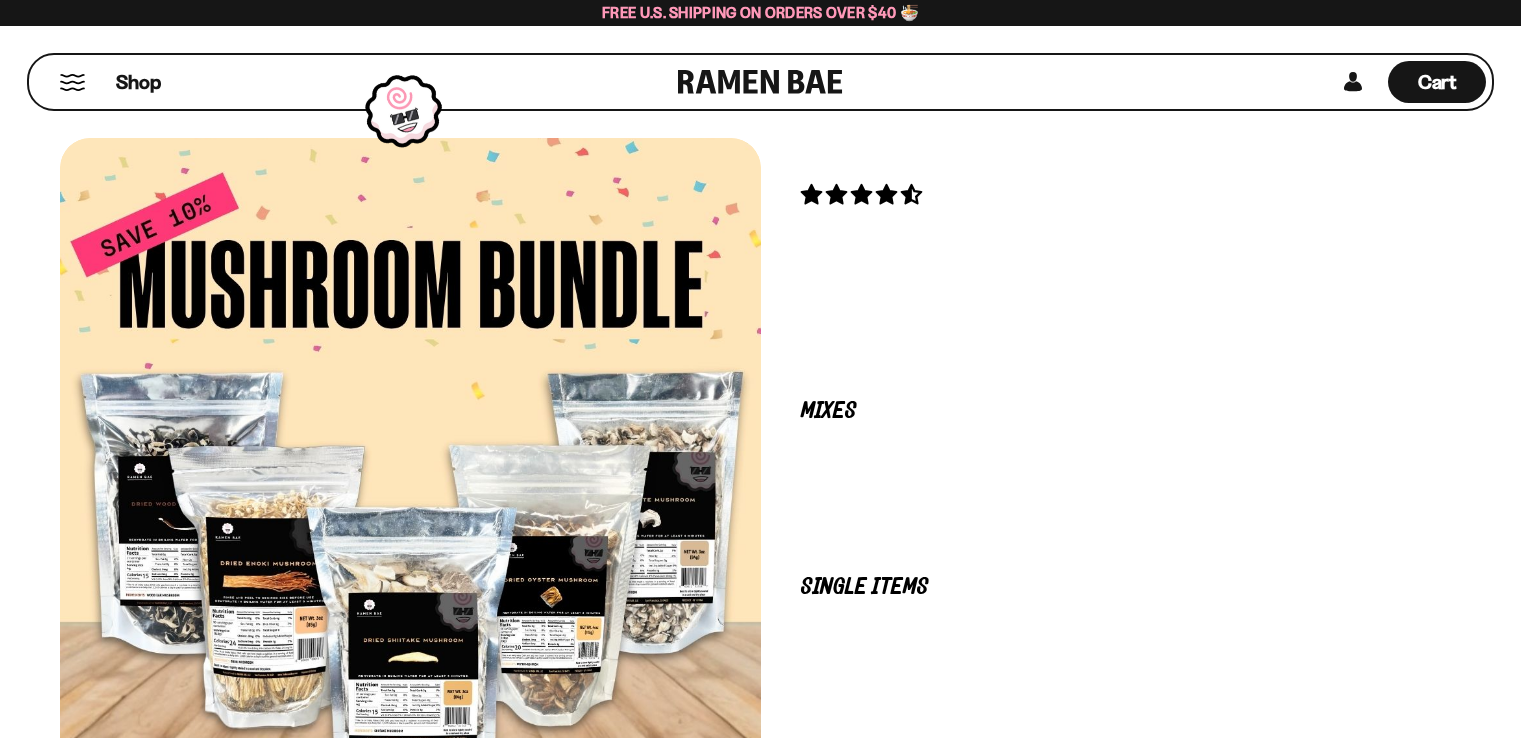 scroll, scrollTop: 0, scrollLeft: 0, axis: both 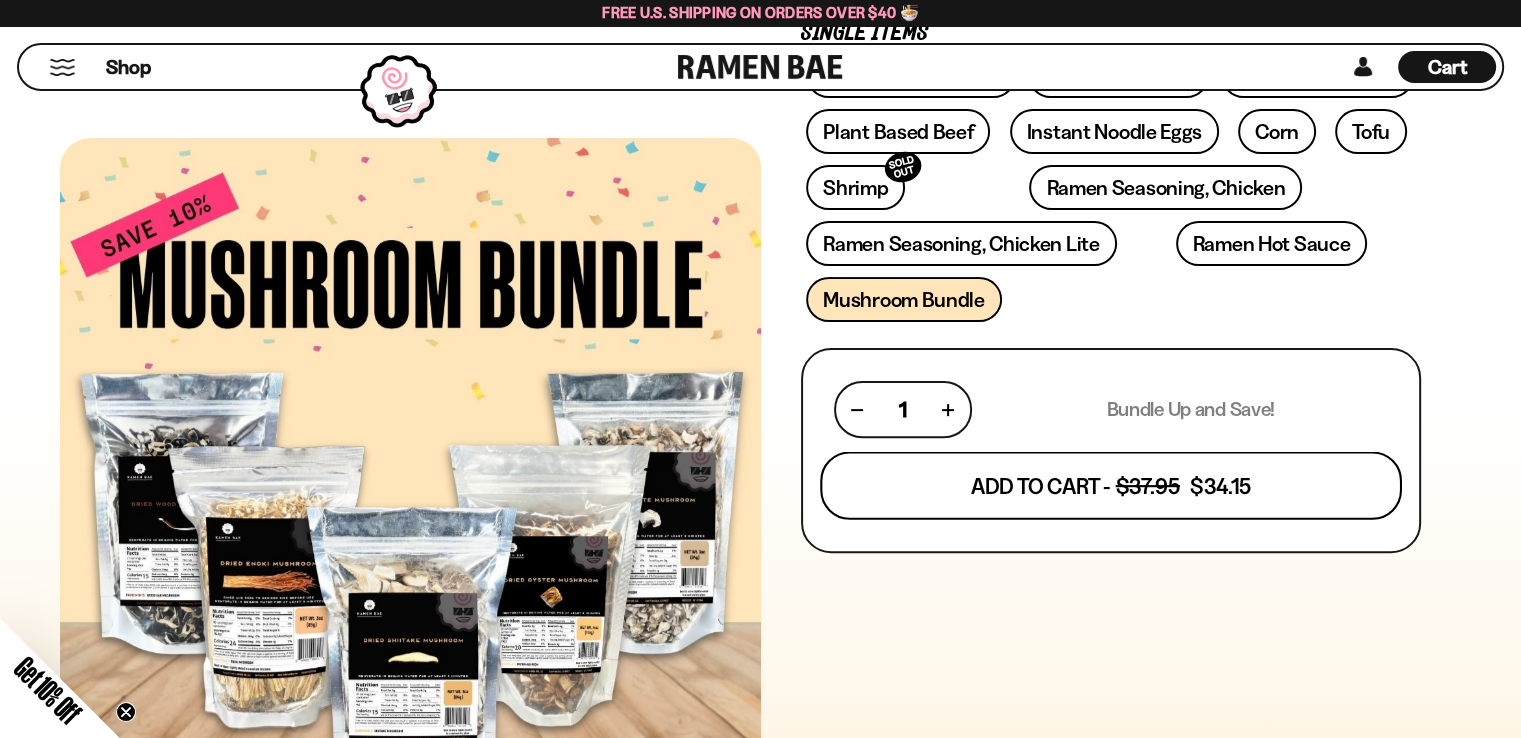 drag, startPoint x: 1248, startPoint y: 472, endPoint x: 991, endPoint y: 482, distance: 257.1945 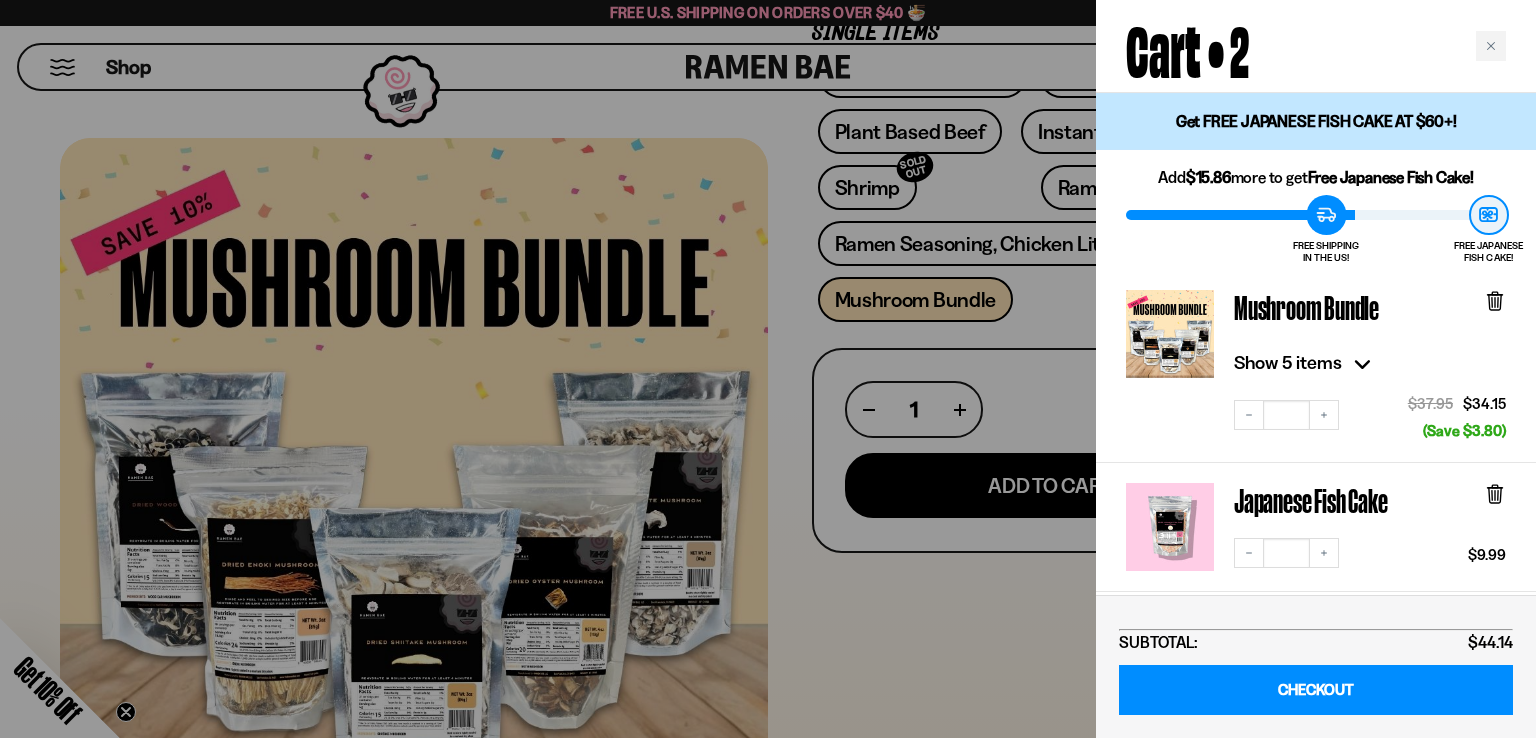 drag, startPoint x: 900, startPoint y: 619, endPoint x: 868, endPoint y: 537, distance: 88.02273 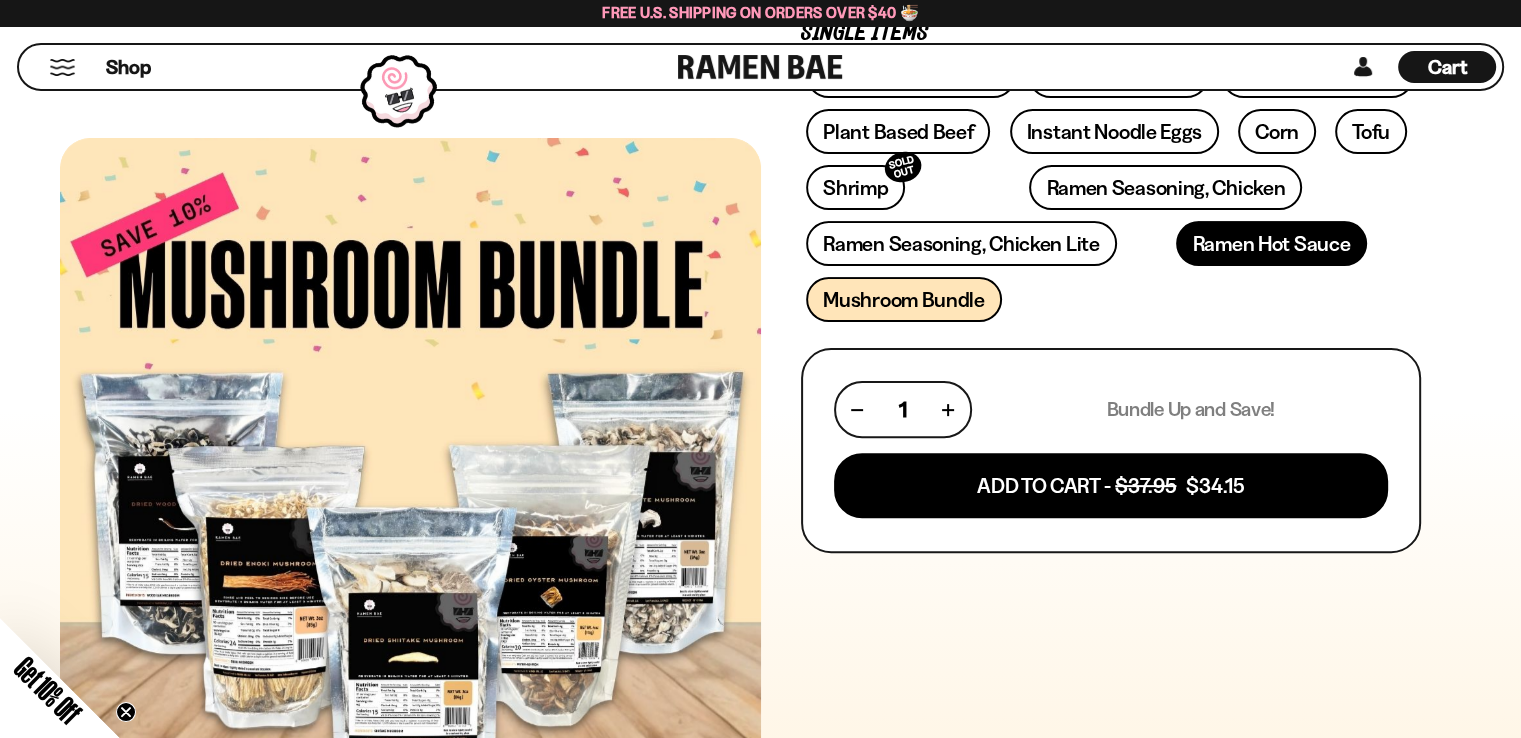 click on "Ramen Hot Sauce" at bounding box center (1272, 243) 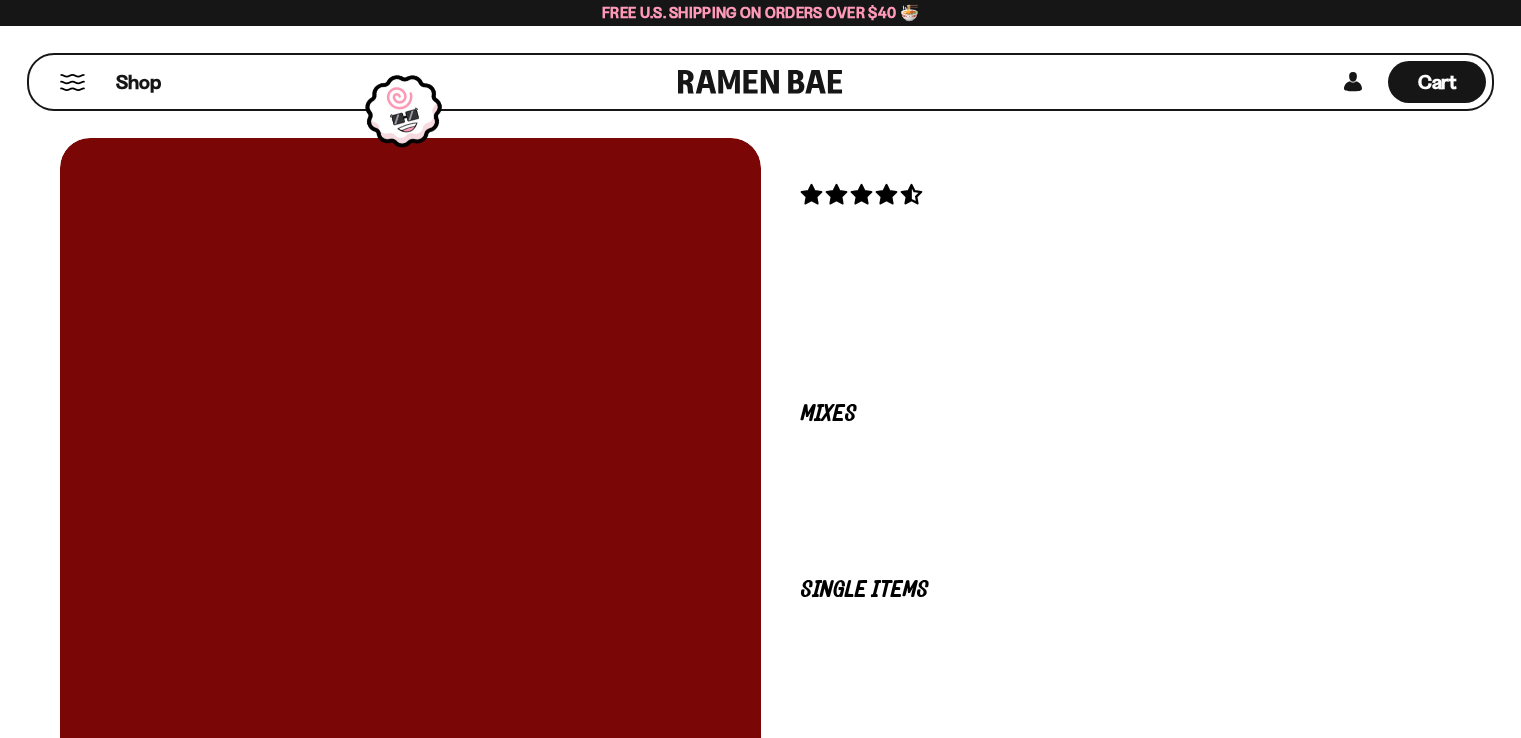 scroll, scrollTop: 0, scrollLeft: 0, axis: both 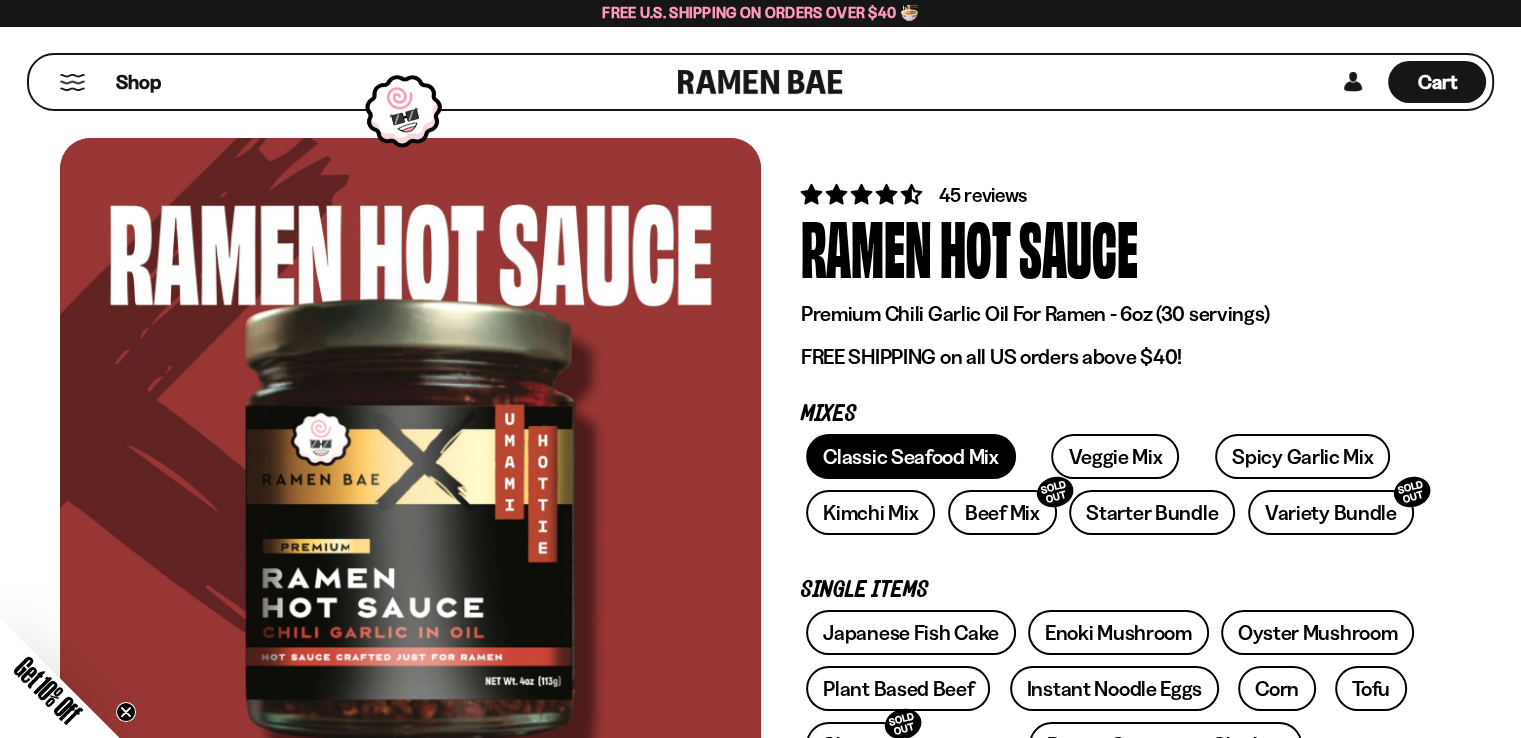 click on "Classic Seafood Mix" at bounding box center [910, 456] 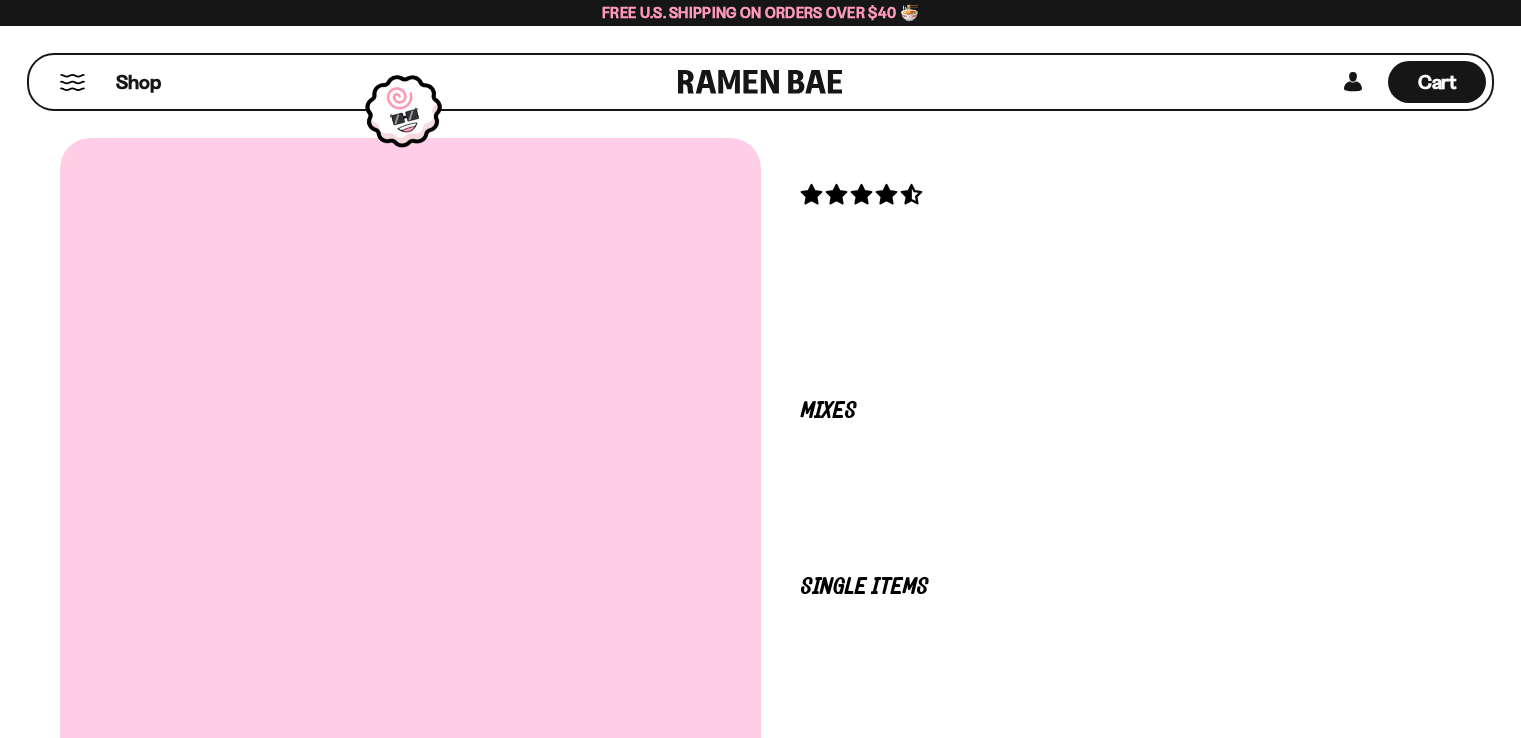 scroll, scrollTop: 0, scrollLeft: 0, axis: both 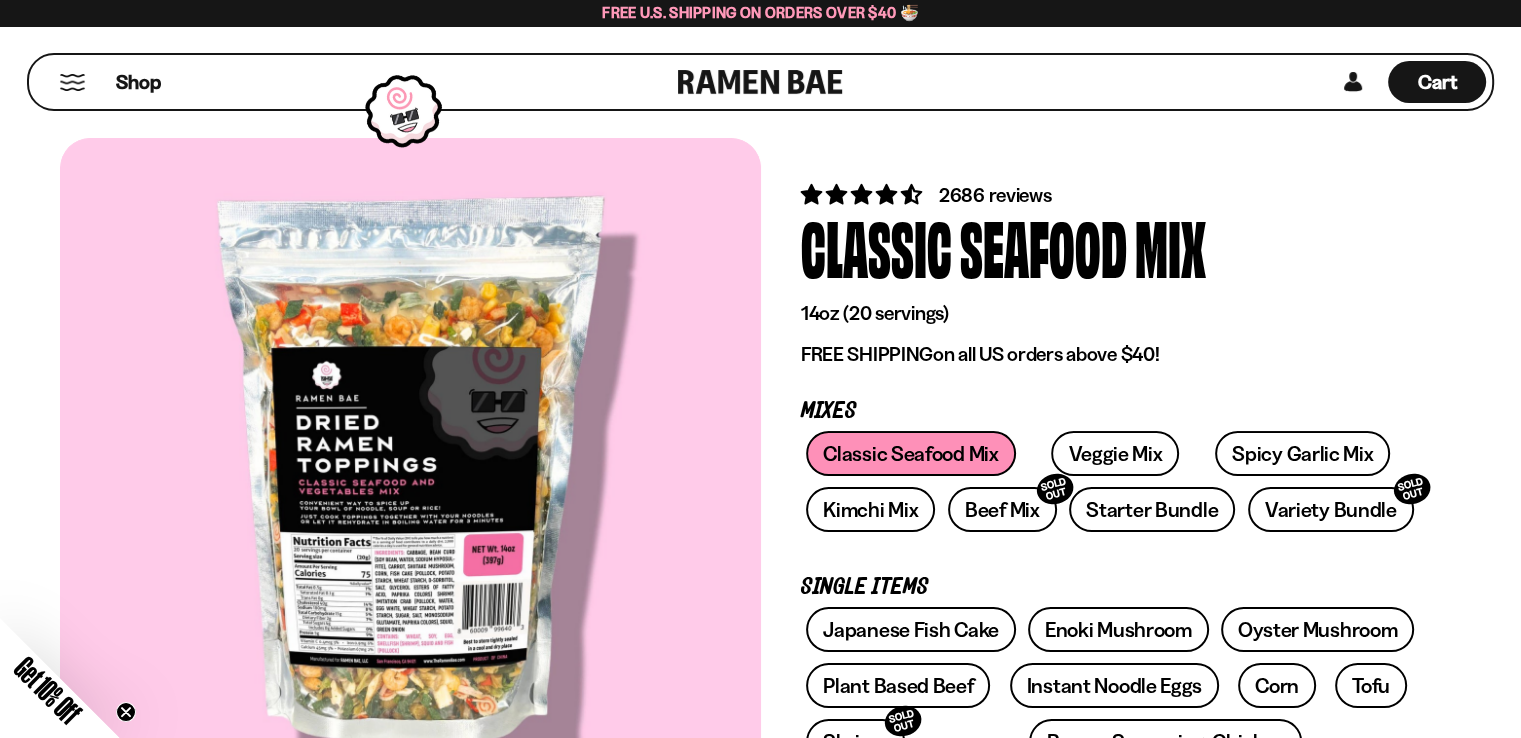 click at bounding box center [760, 1064] 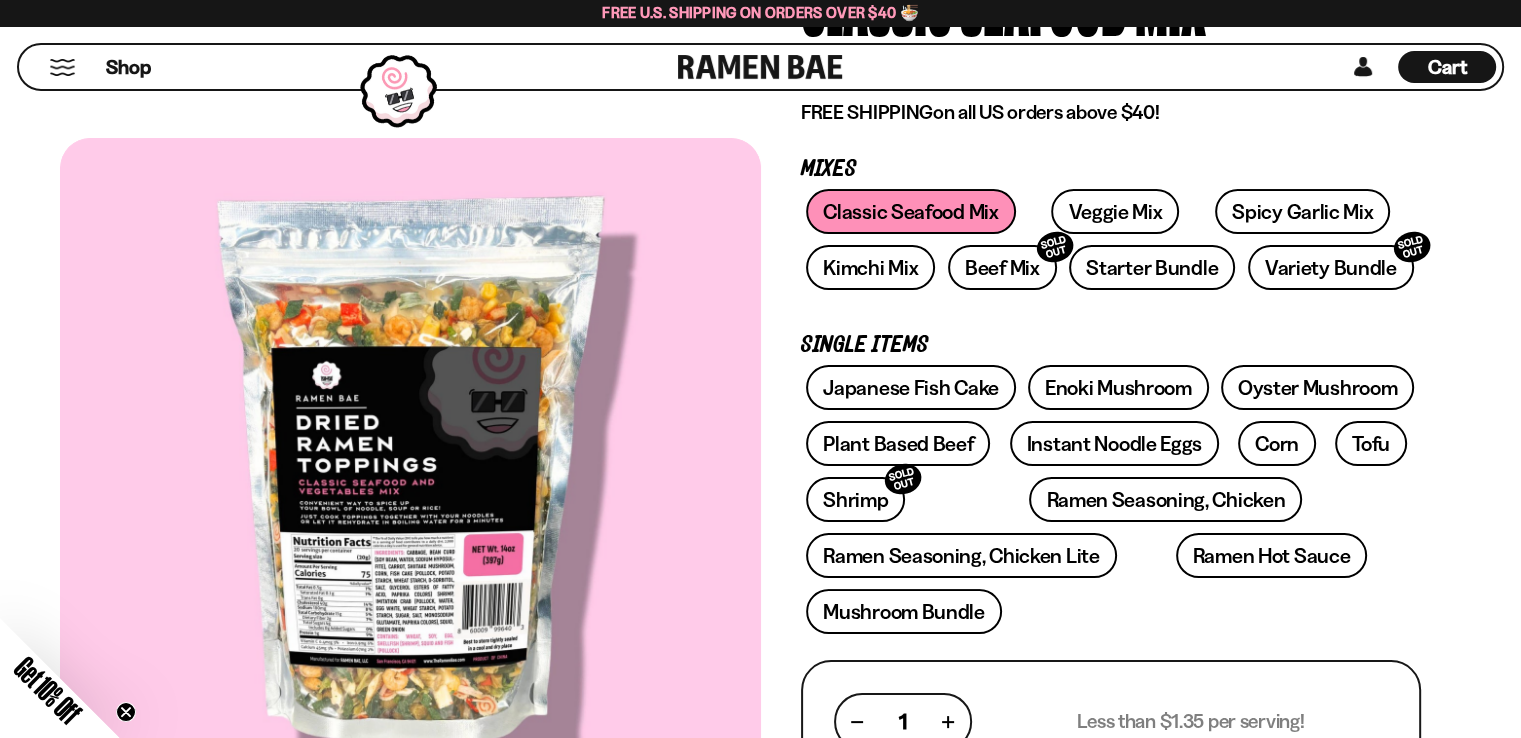 scroll, scrollTop: 280, scrollLeft: 0, axis: vertical 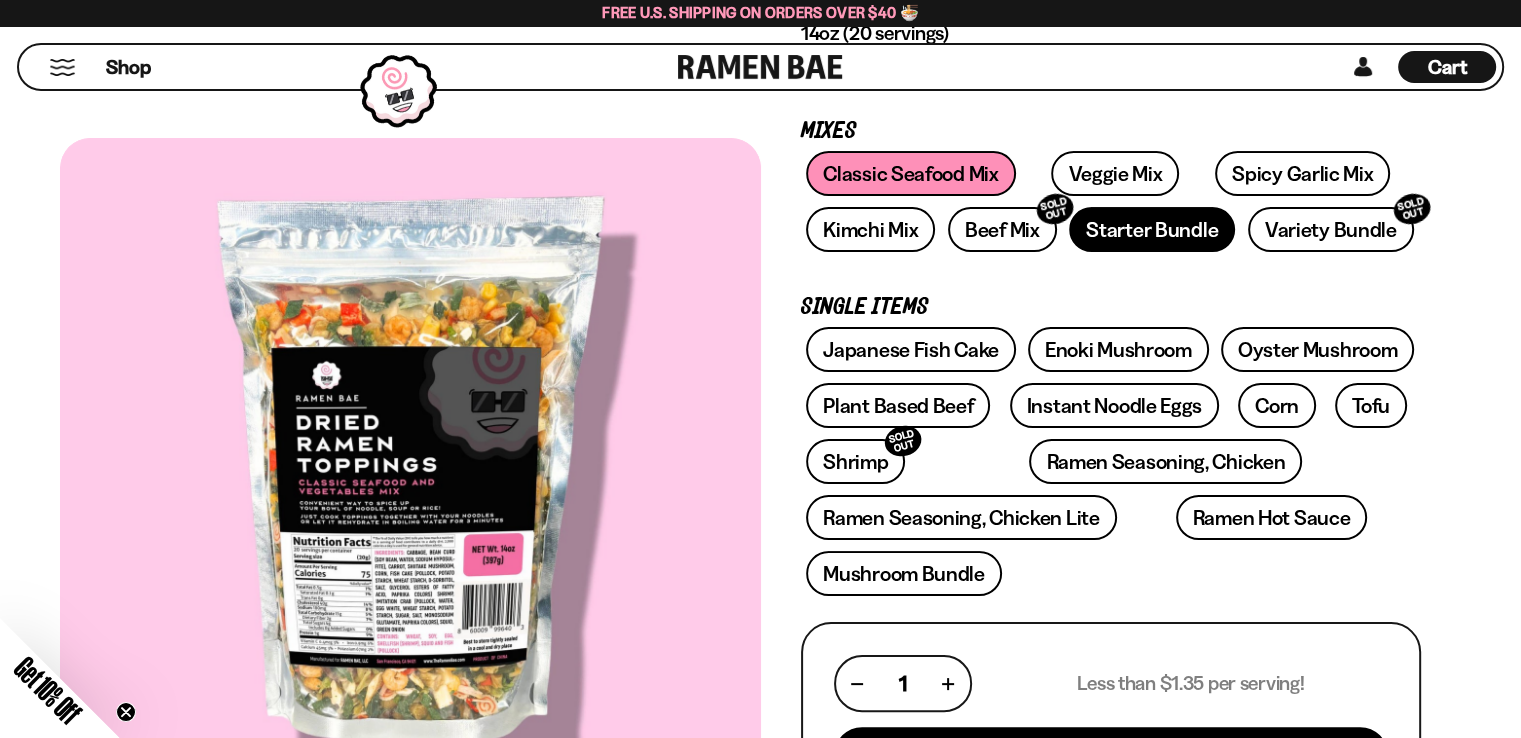 click on "Starter Bundle" at bounding box center (1152, 229) 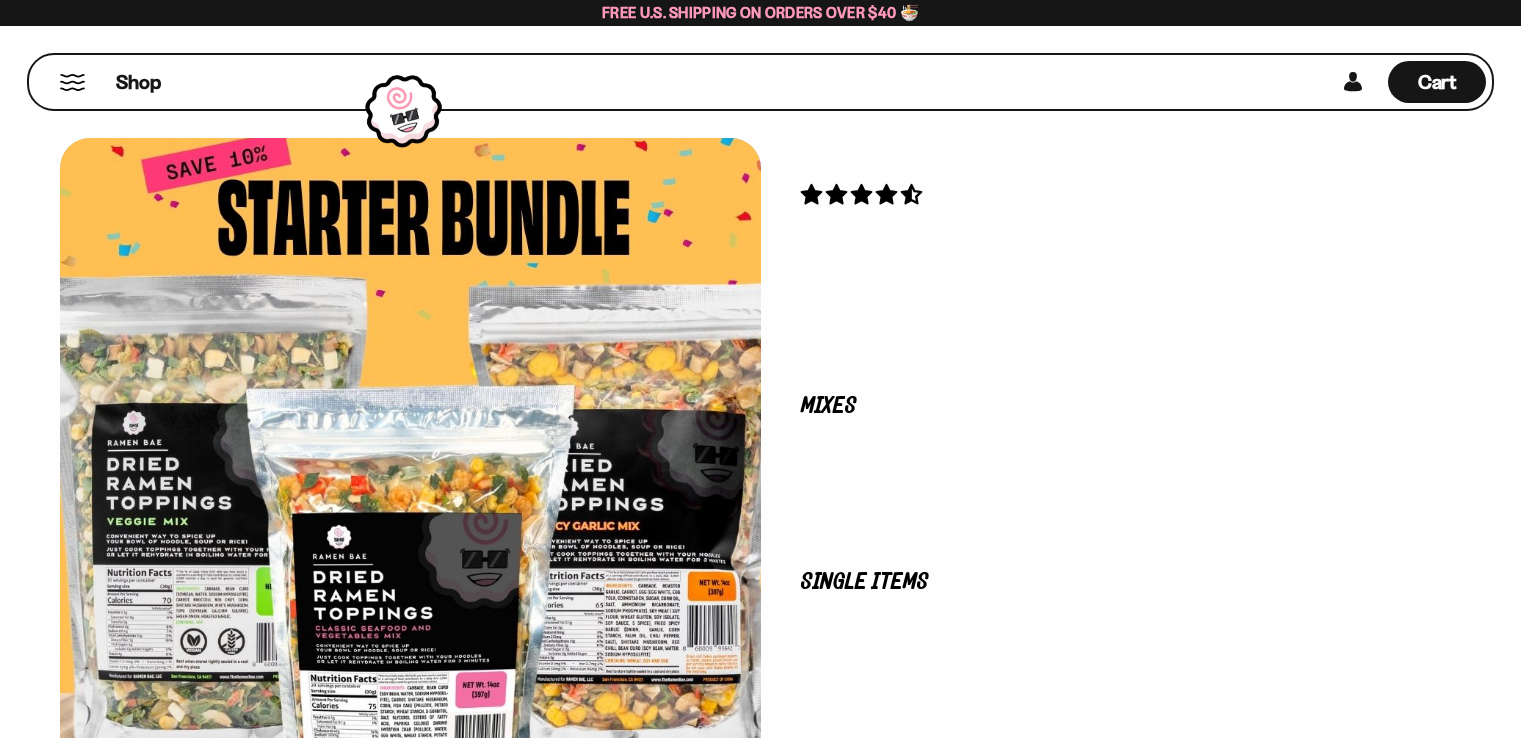 scroll, scrollTop: 0, scrollLeft: 0, axis: both 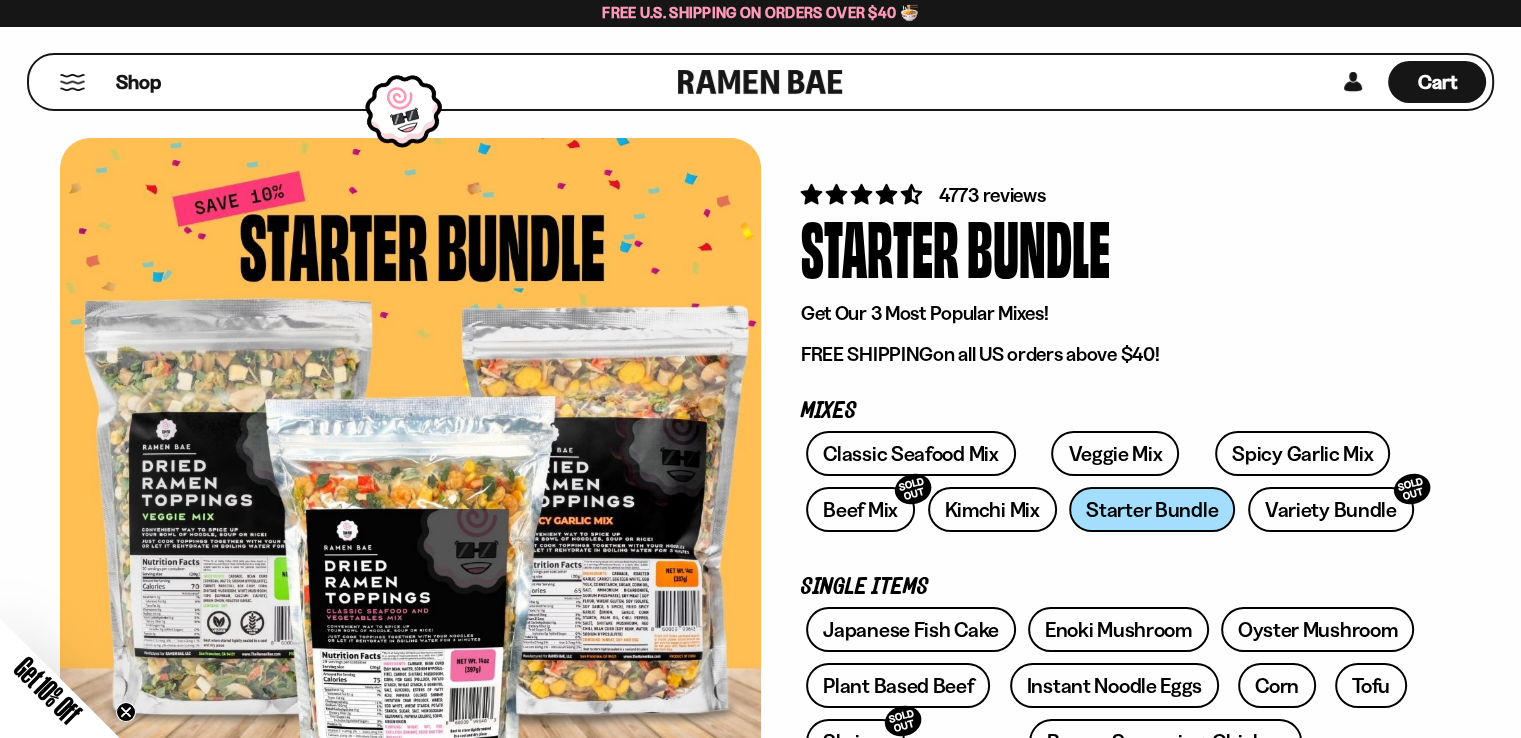 click on "4773 reviews
Starter   Bundle
Get Our 3 Most Popular Mixes! FREE SHIPPING  on all US orders above $40!
Mixes
Classic Seafood Mix
Veggie Mix
Spicy Garlic Mix
SOLD OUT SOLD OUT
Single Items 1" at bounding box center [1111, 950] 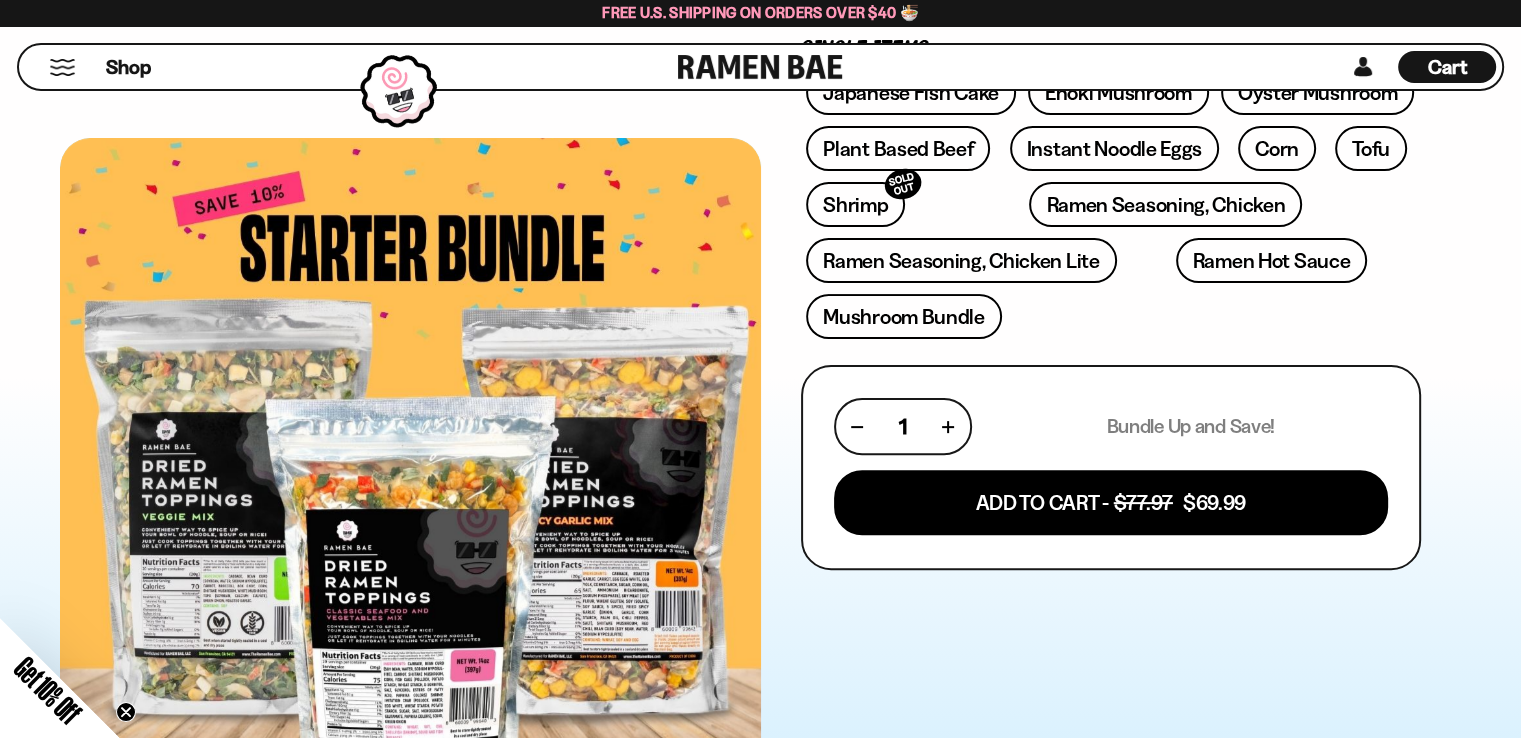 scroll, scrollTop: 640, scrollLeft: 0, axis: vertical 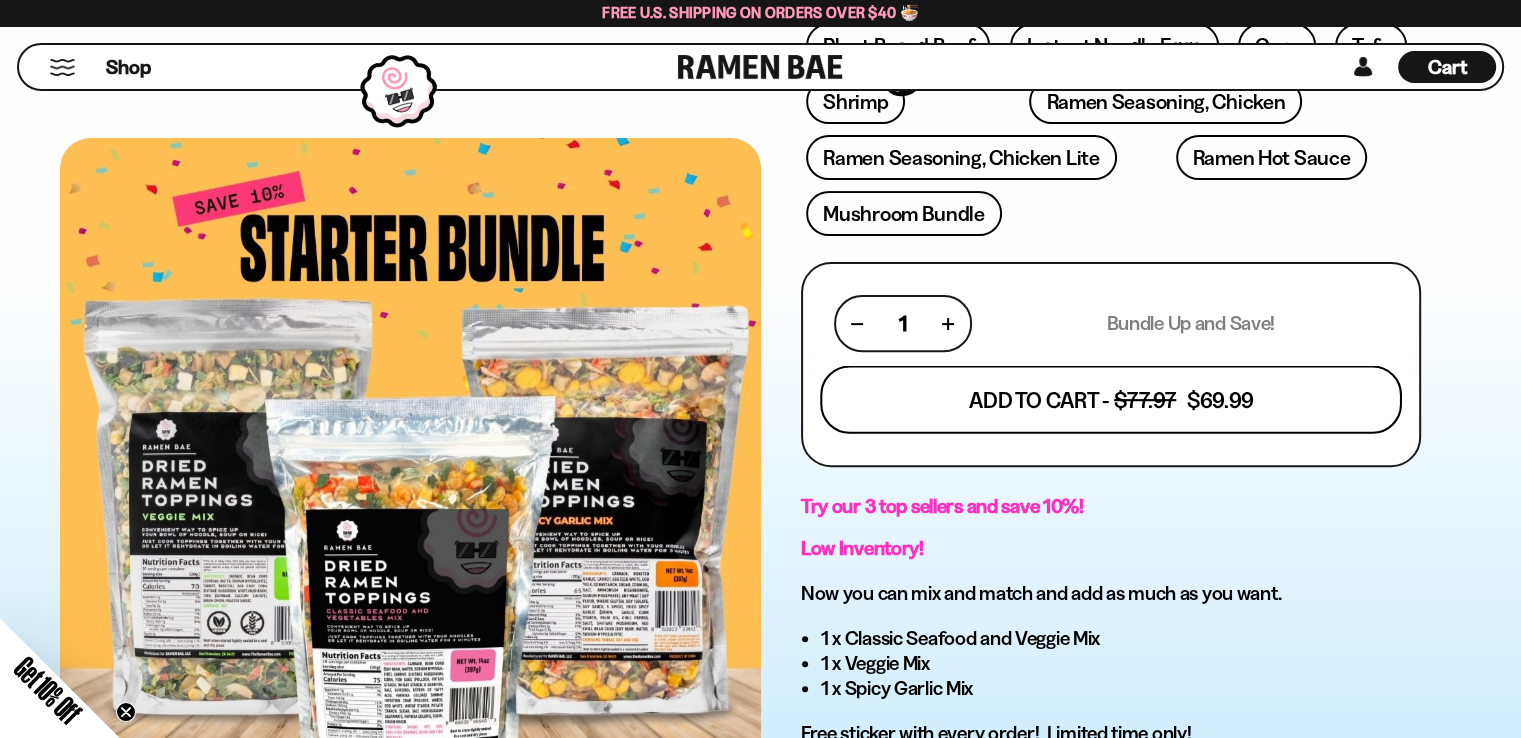 click on "Add To Cart -
$77.97
$69.99" at bounding box center [1111, 400] 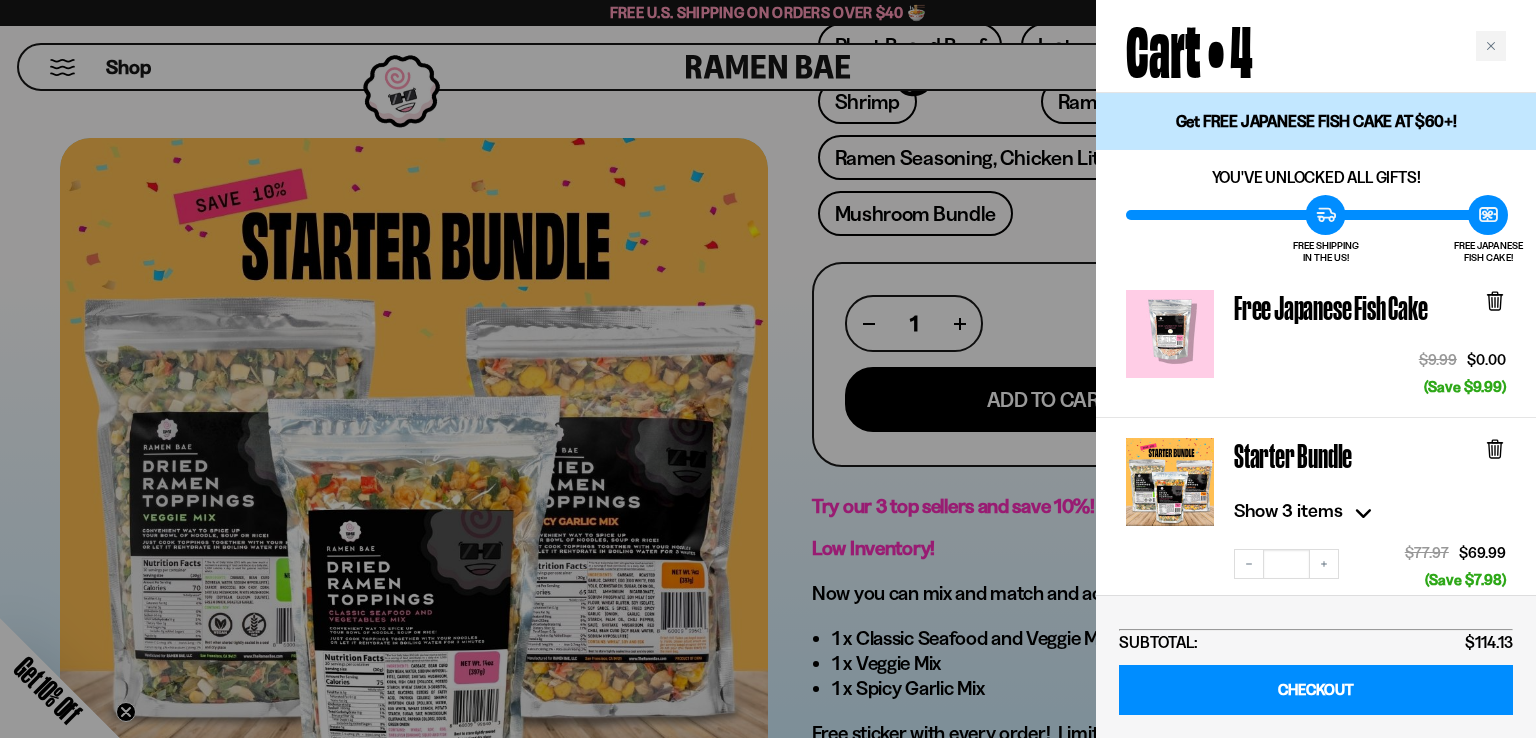 click at bounding box center [768, 369] 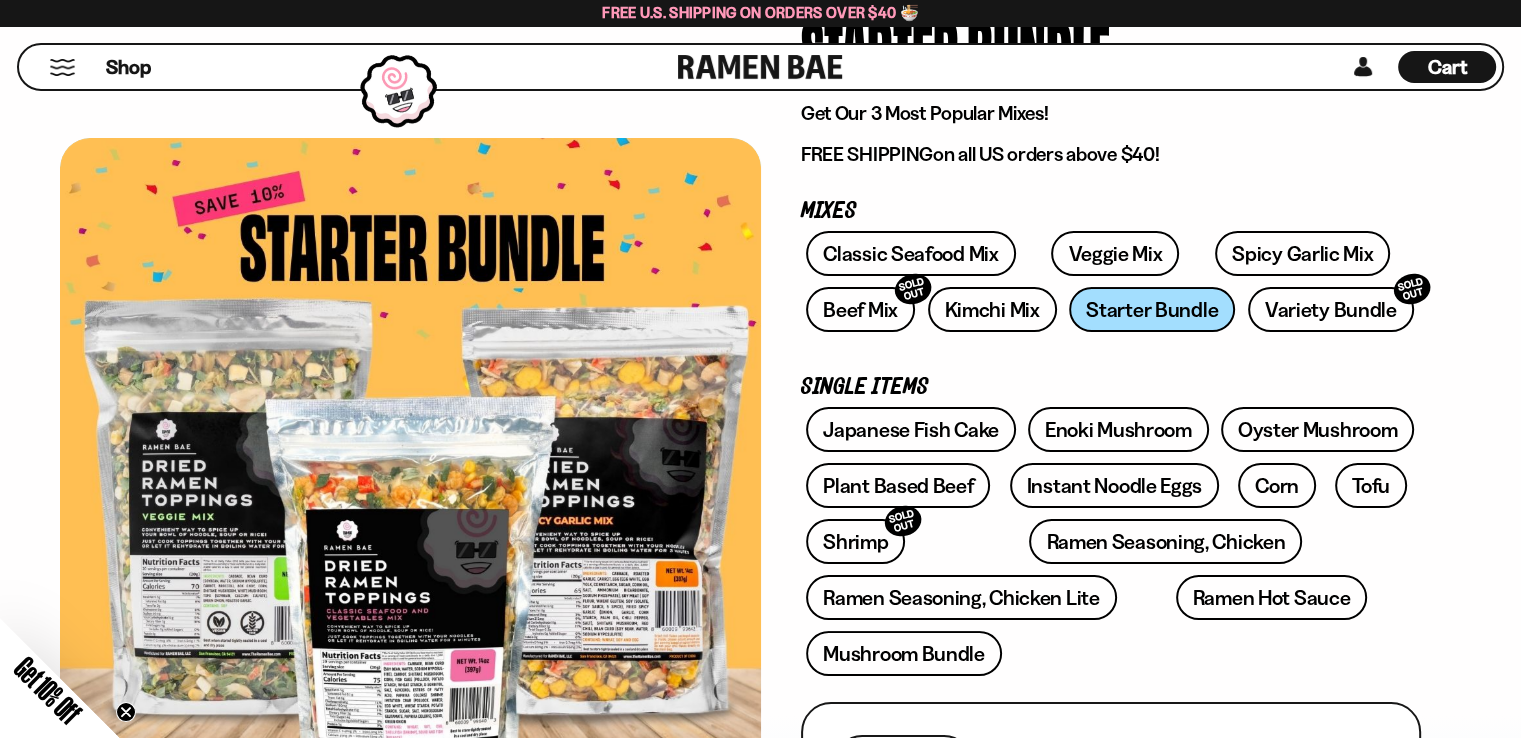 scroll, scrollTop: 160, scrollLeft: 0, axis: vertical 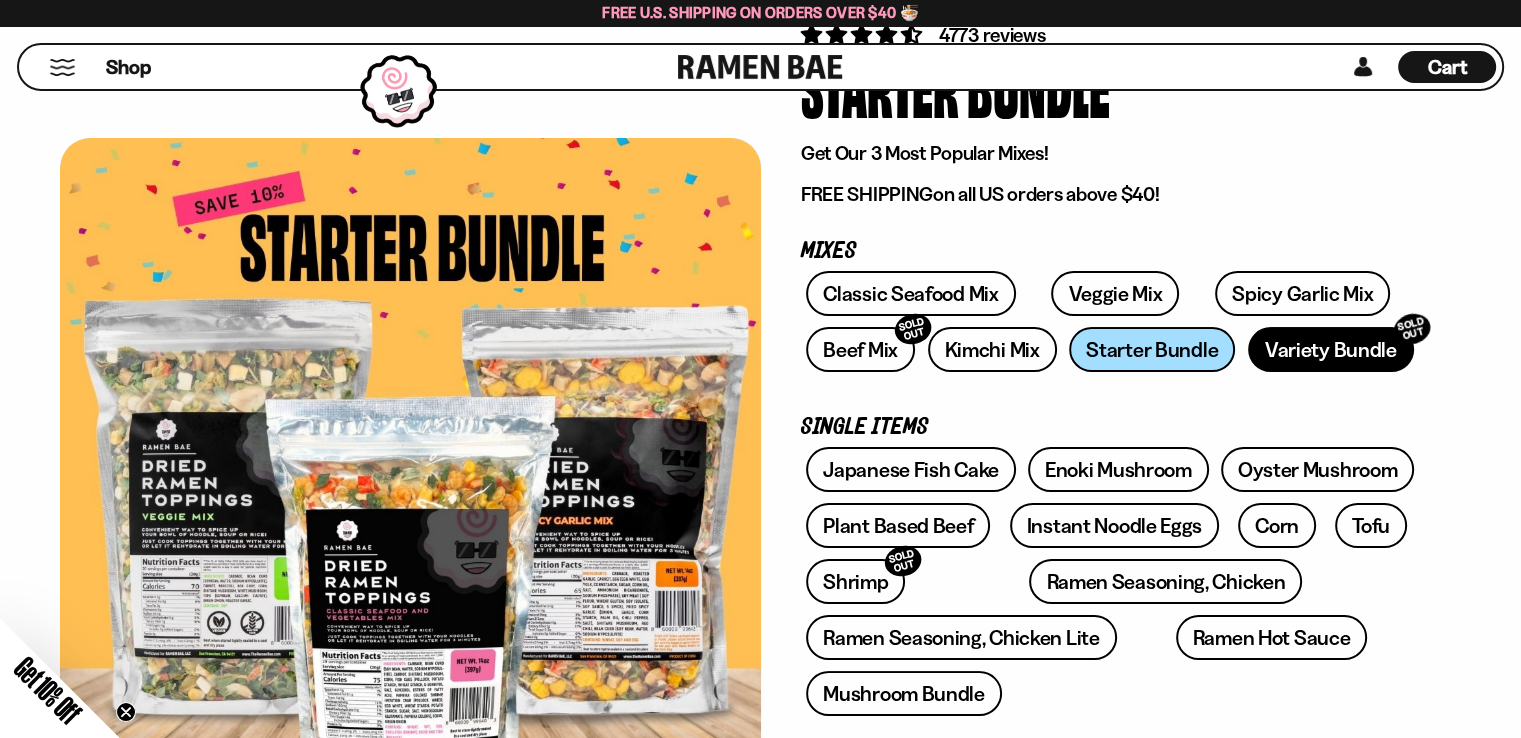 click on "Variety Bundle
SOLD OUT" at bounding box center [1331, 349] 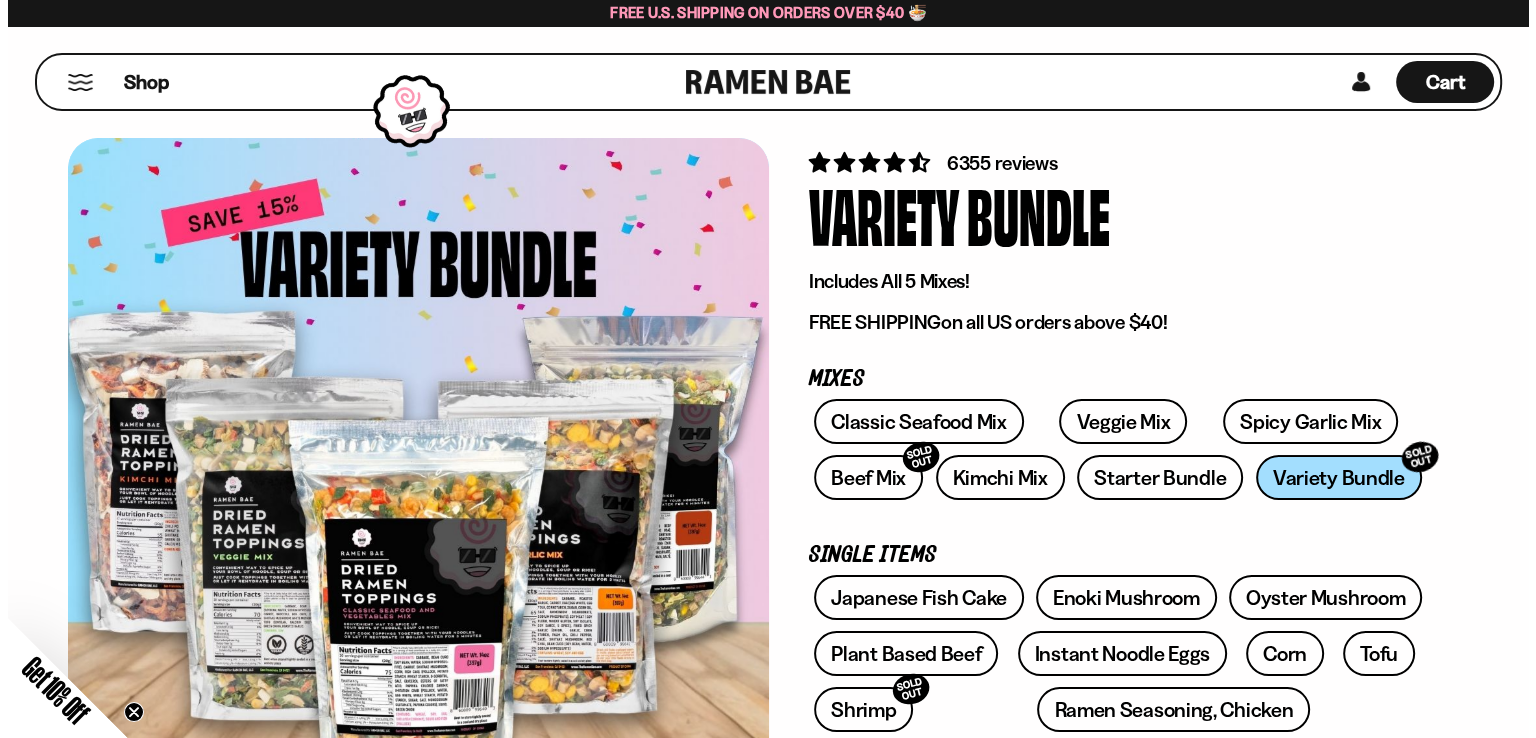 scroll, scrollTop: 0, scrollLeft: 0, axis: both 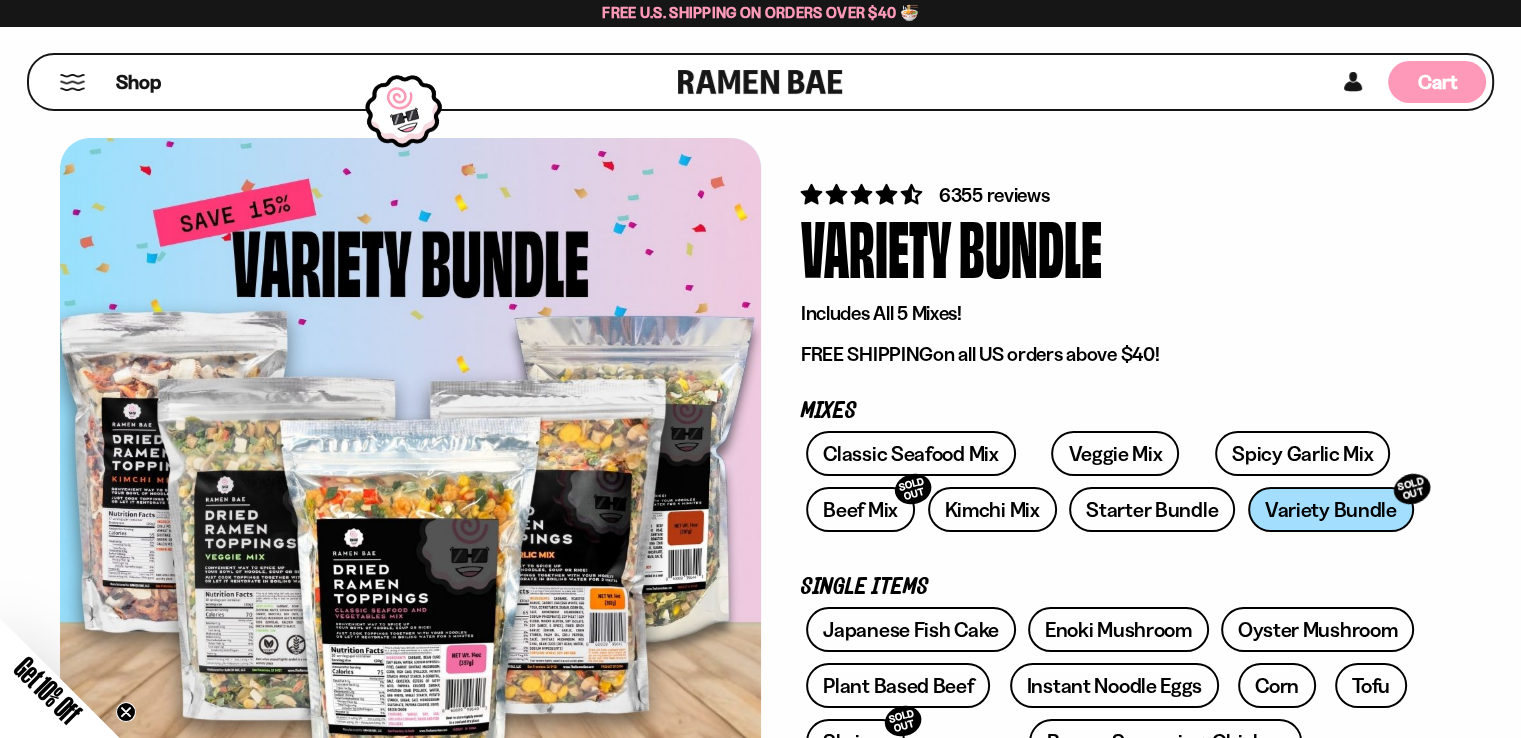 click on "Cart" at bounding box center [1437, 82] 